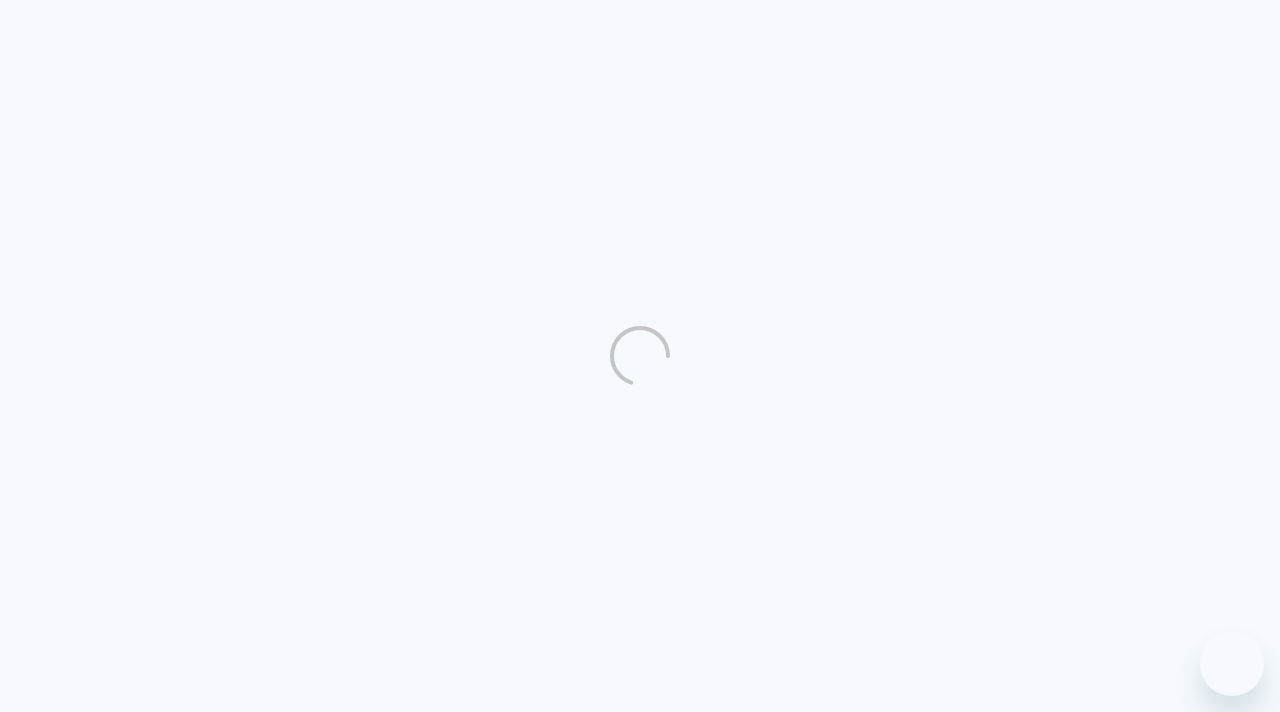 scroll, scrollTop: 0, scrollLeft: 0, axis: both 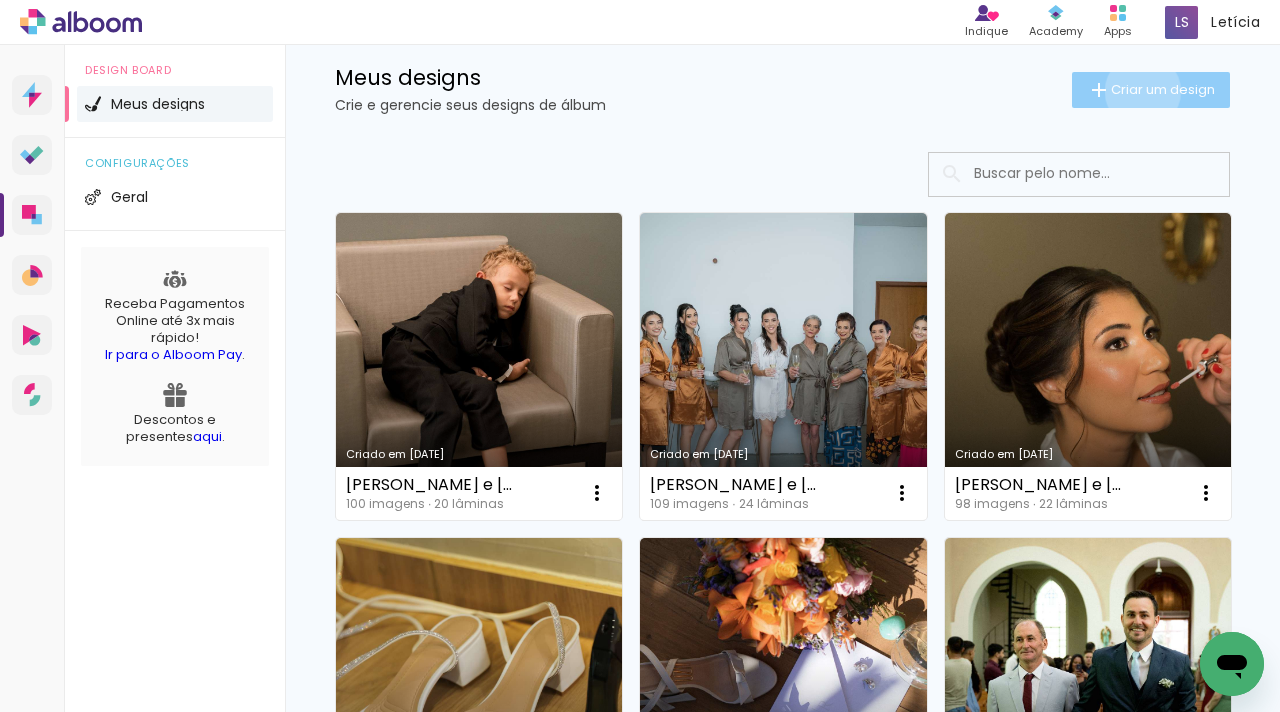 click on "Criar um design" 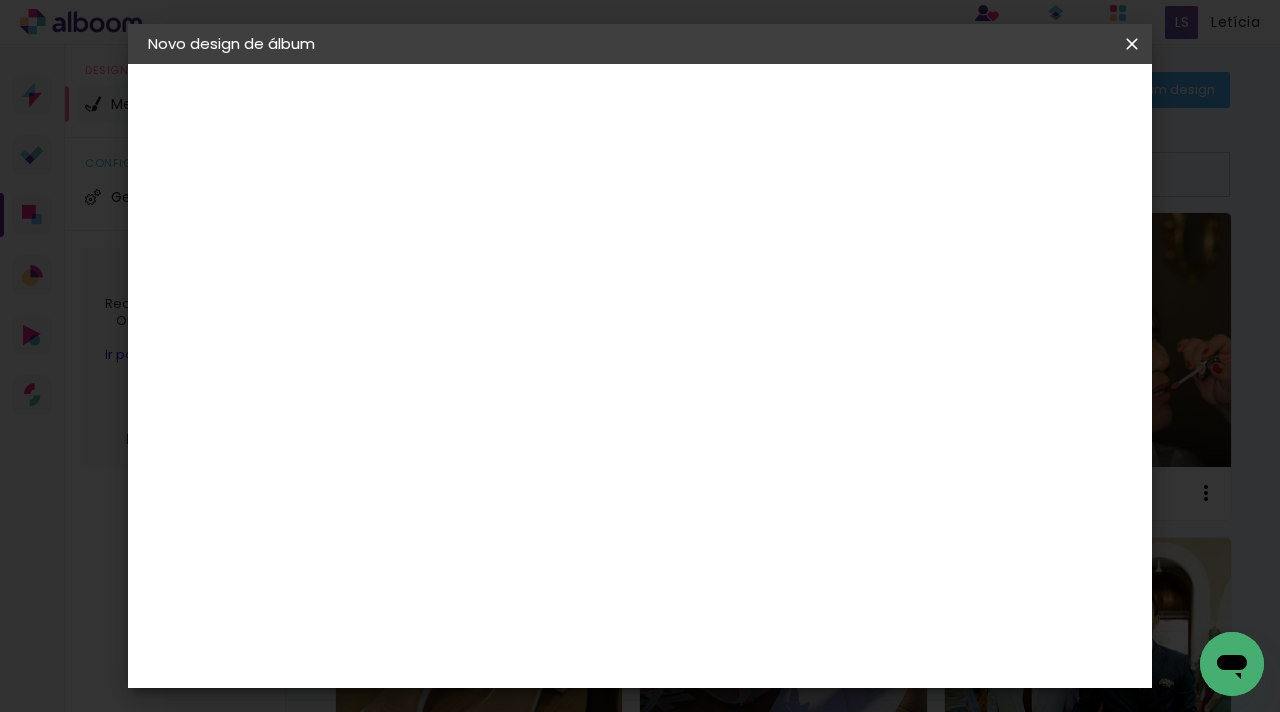 click at bounding box center (475, 268) 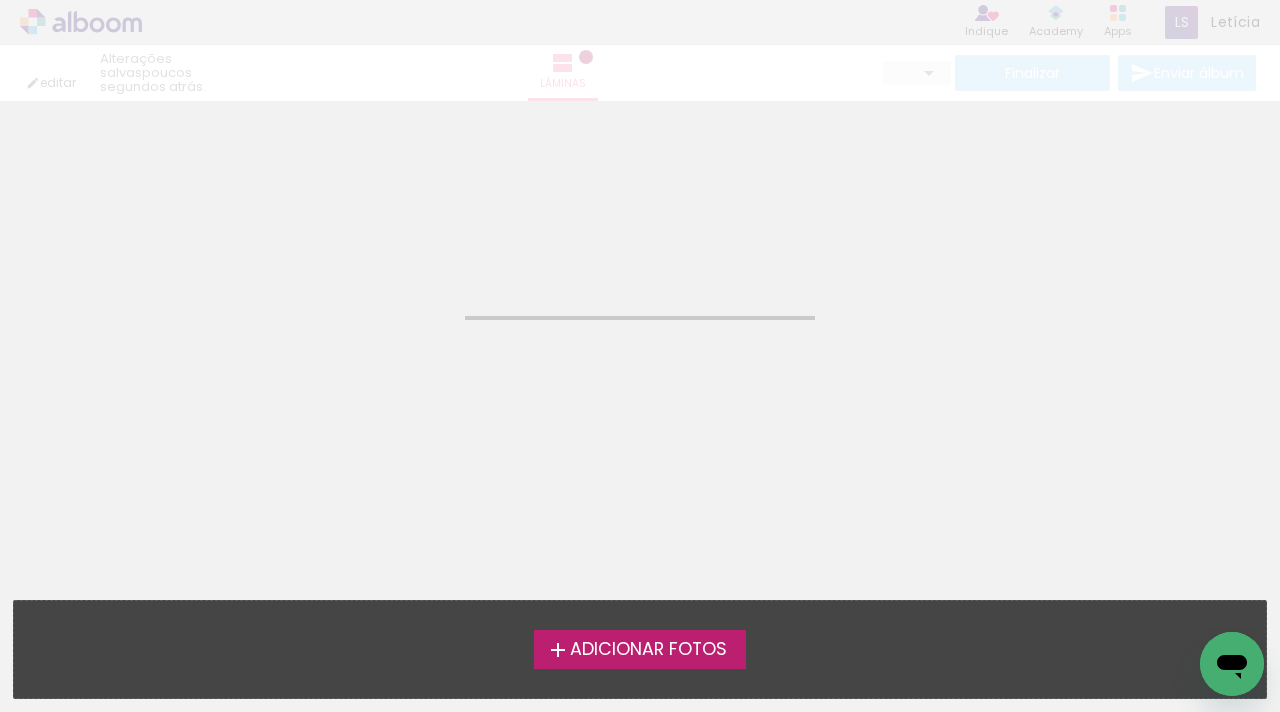 click on "Adicionar Fotos" at bounding box center [648, 650] 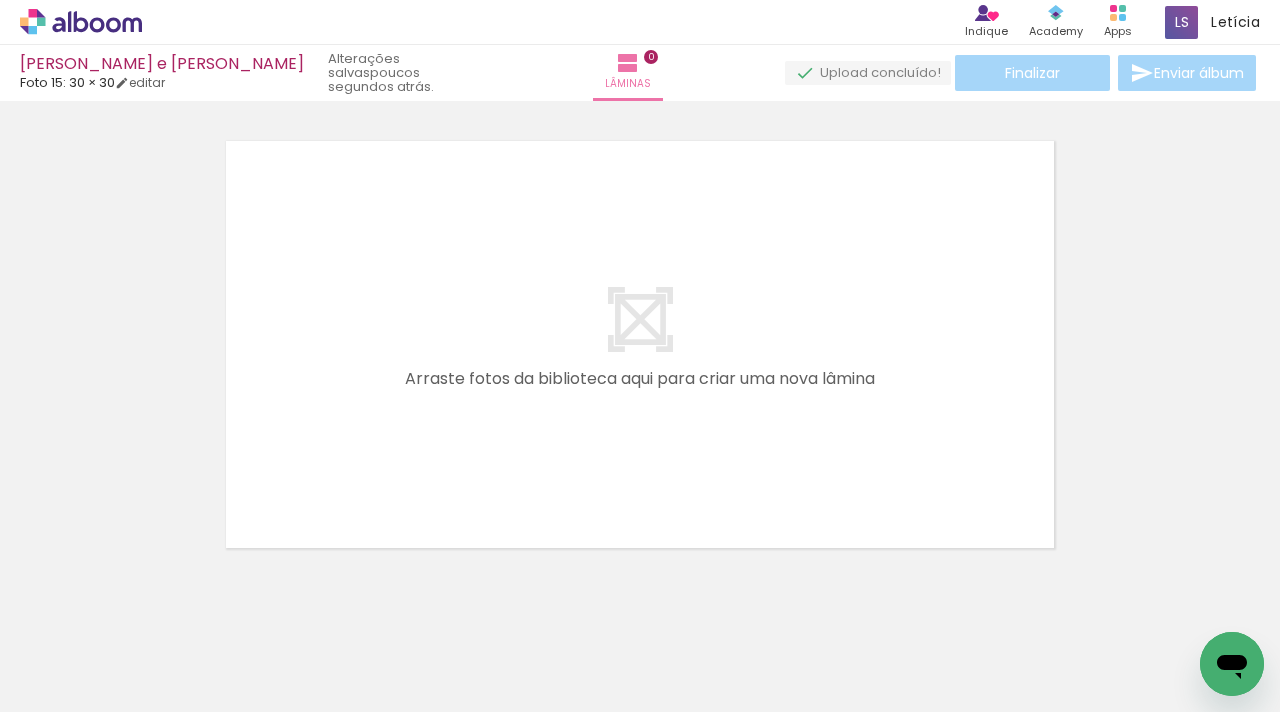 scroll, scrollTop: 25, scrollLeft: 0, axis: vertical 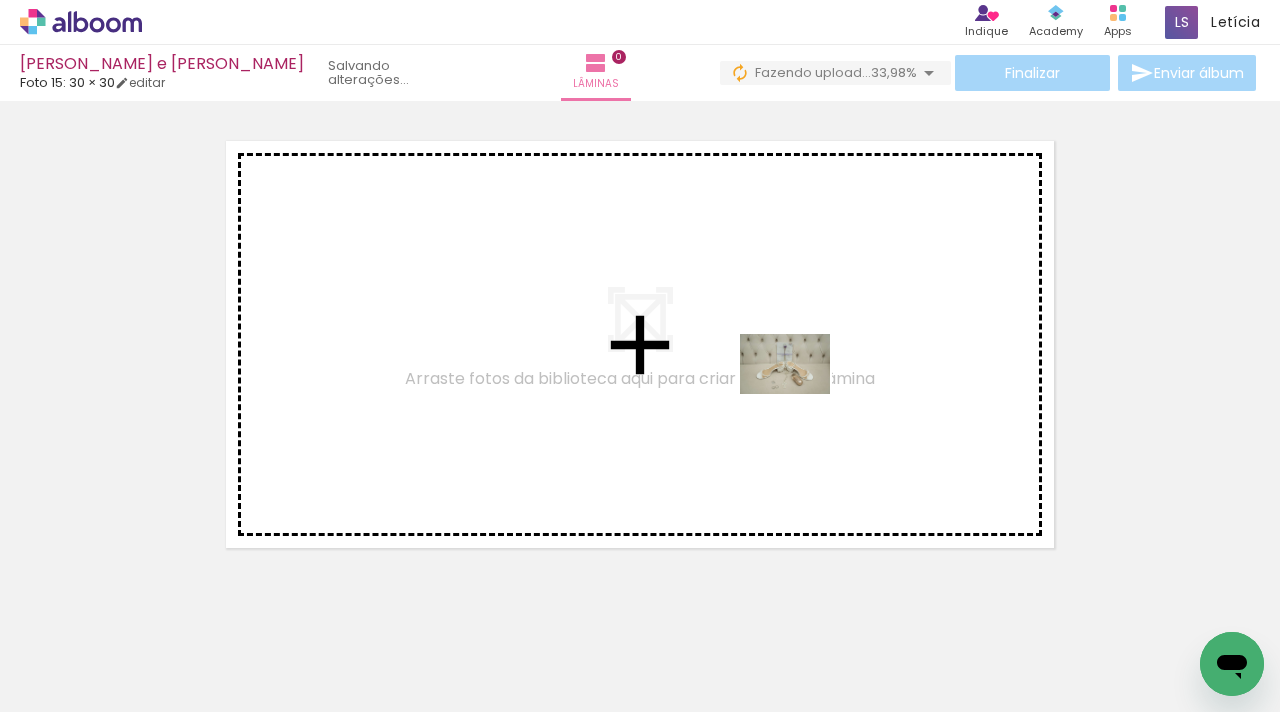 drag, startPoint x: 1180, startPoint y: 642, endPoint x: 800, endPoint y: 394, distance: 453.76645 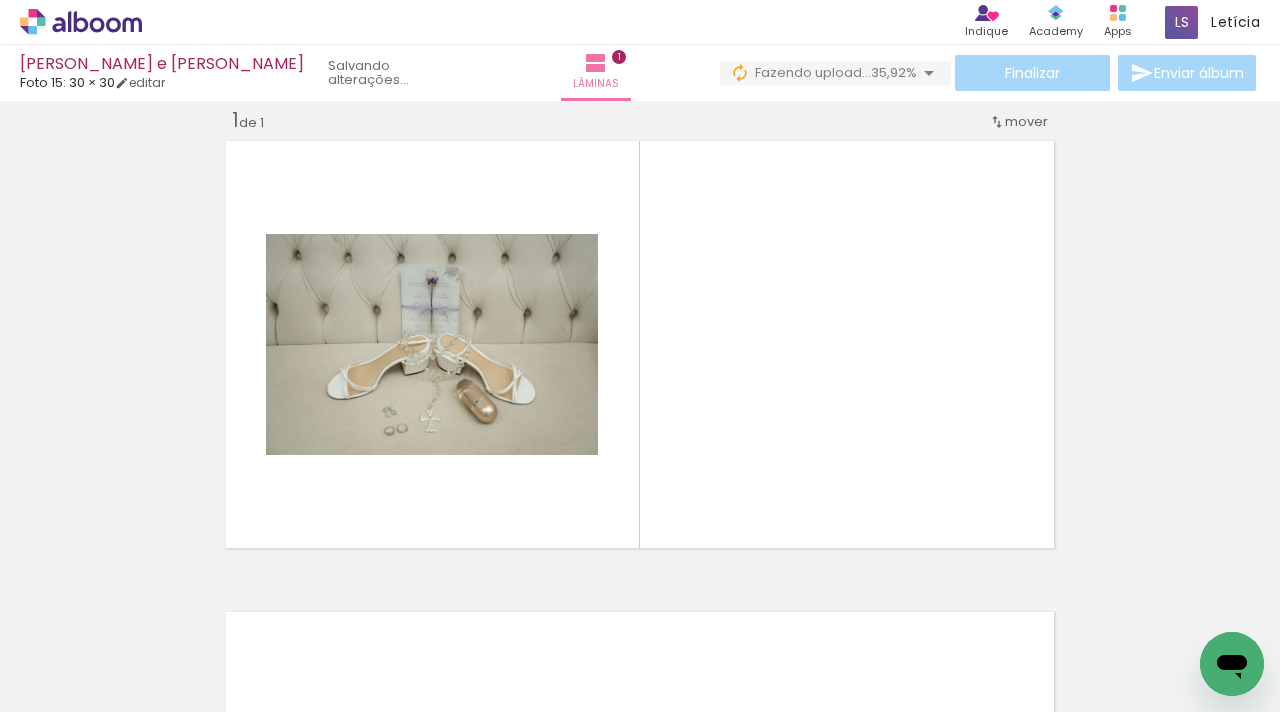 scroll, scrollTop: 25, scrollLeft: 0, axis: vertical 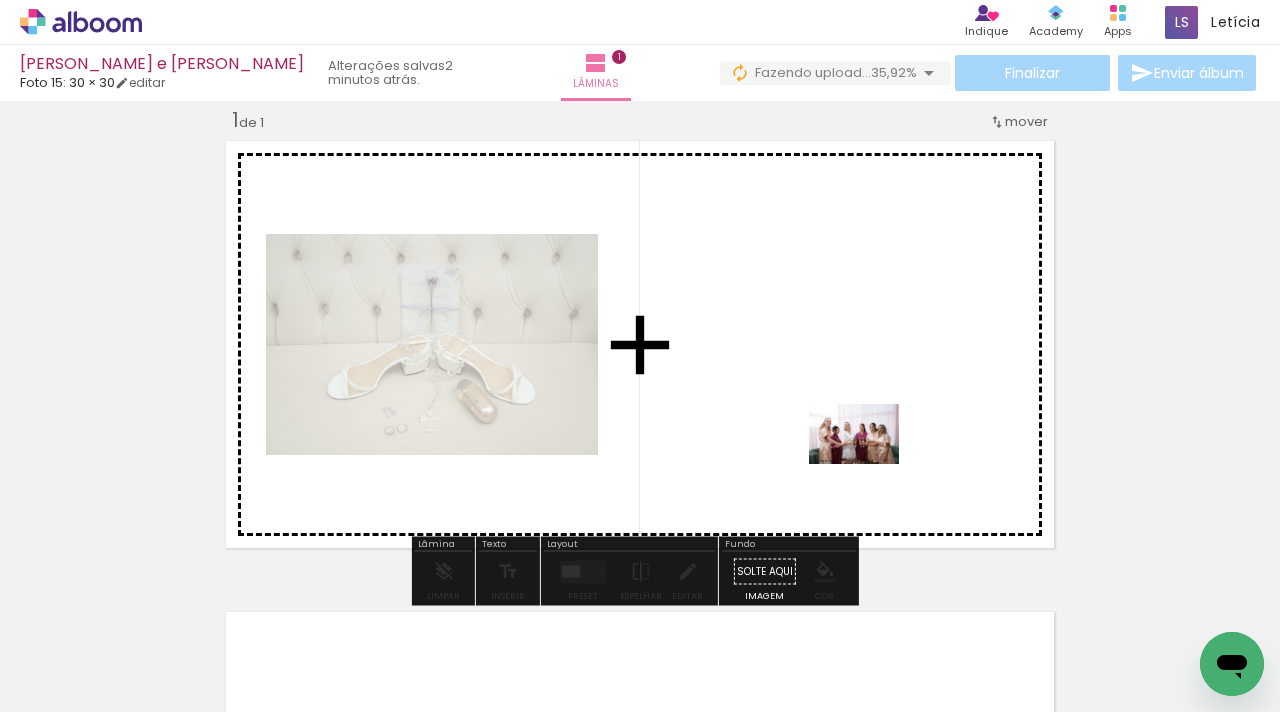 drag, startPoint x: 989, startPoint y: 648, endPoint x: 869, endPoint y: 464, distance: 219.67249 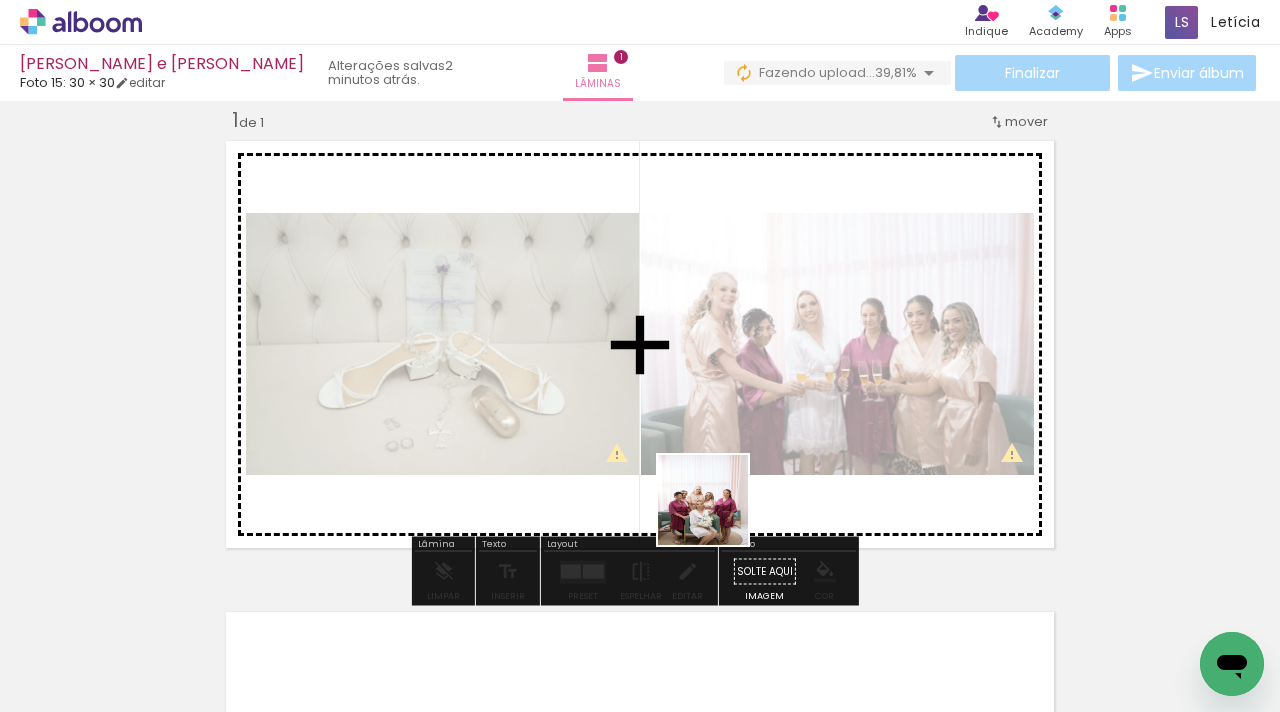 click at bounding box center (640, 356) 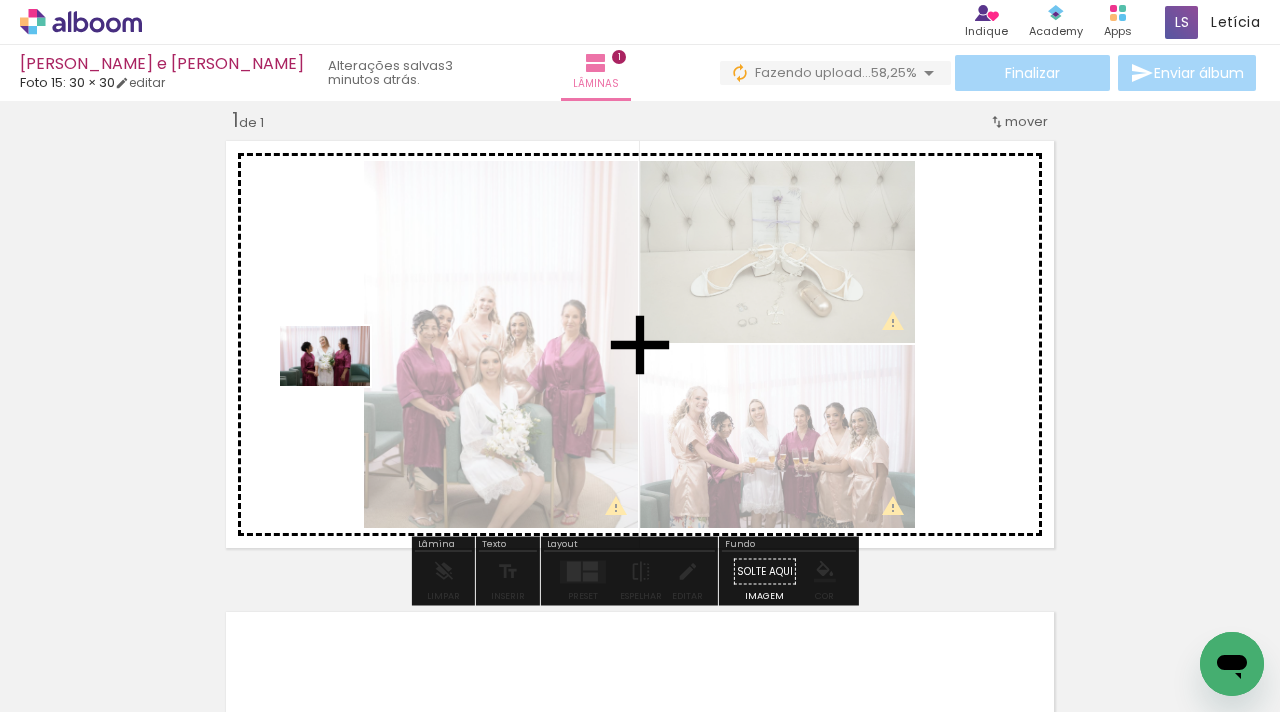 drag, startPoint x: 757, startPoint y: 668, endPoint x: 340, endPoint y: 386, distance: 503.40143 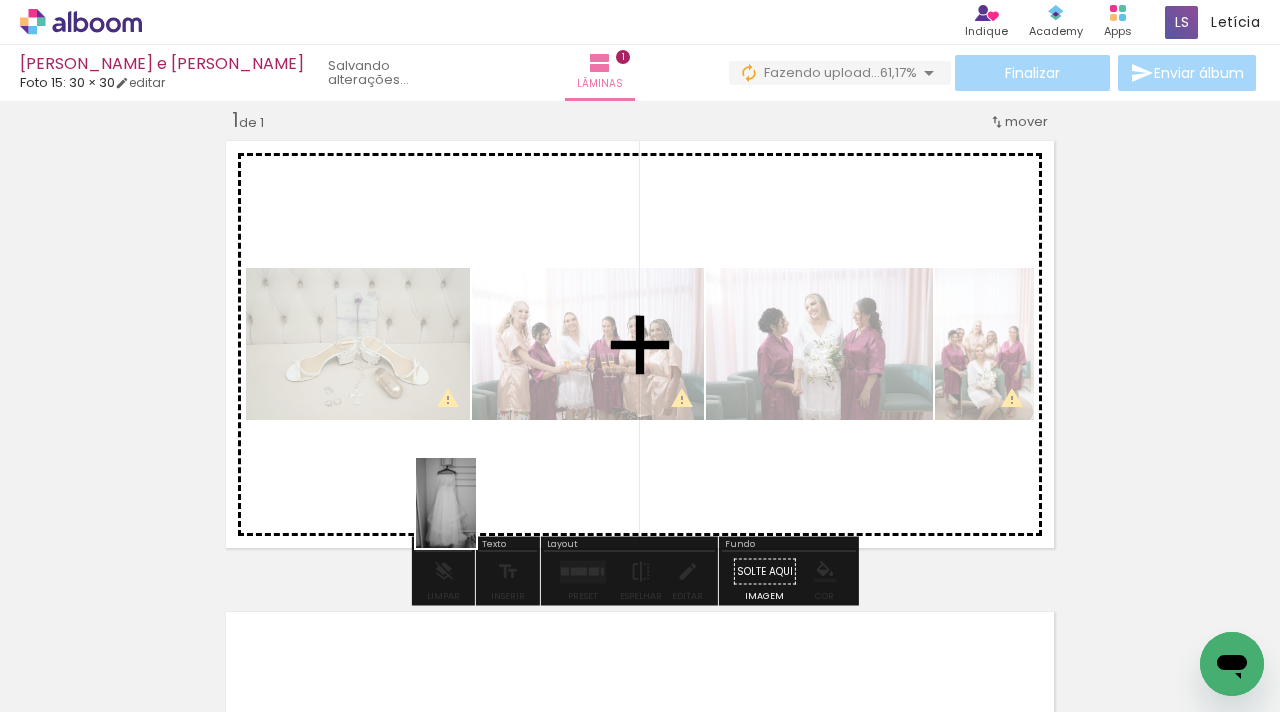 drag, startPoint x: 373, startPoint y: 591, endPoint x: 223, endPoint y: 653, distance: 162.30835 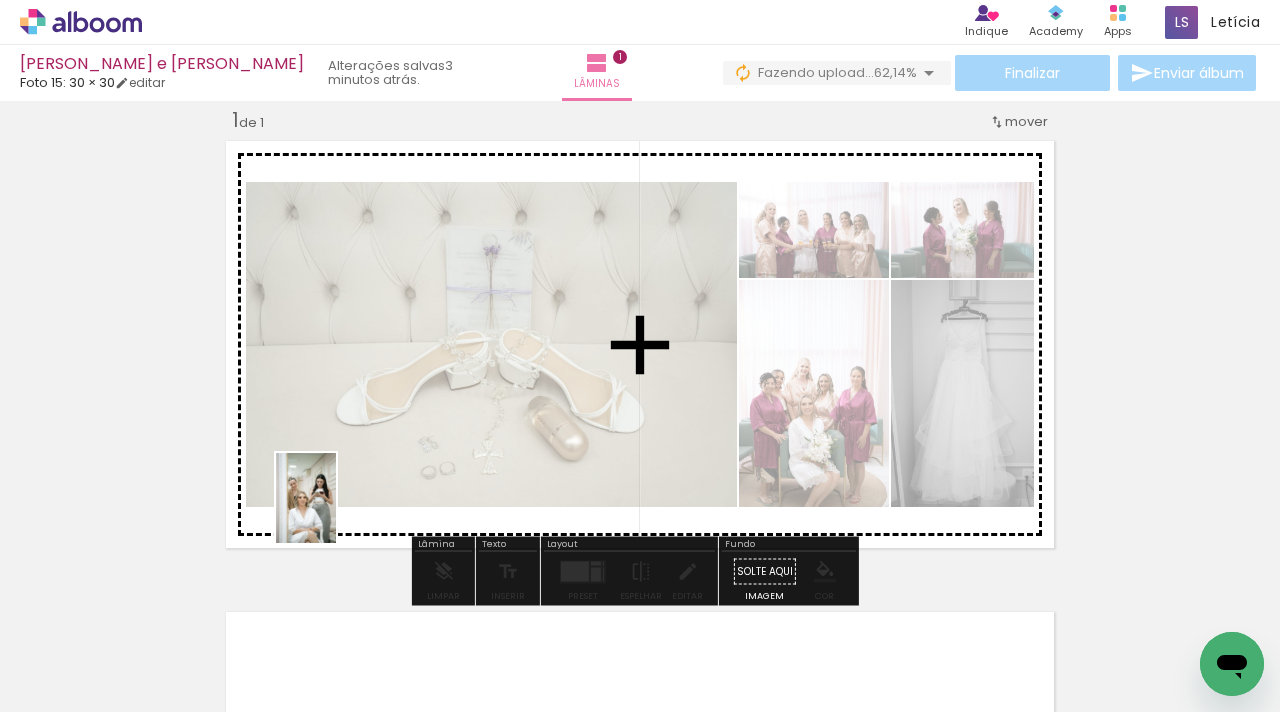 drag, startPoint x: 220, startPoint y: 653, endPoint x: 336, endPoint y: 513, distance: 181.8131 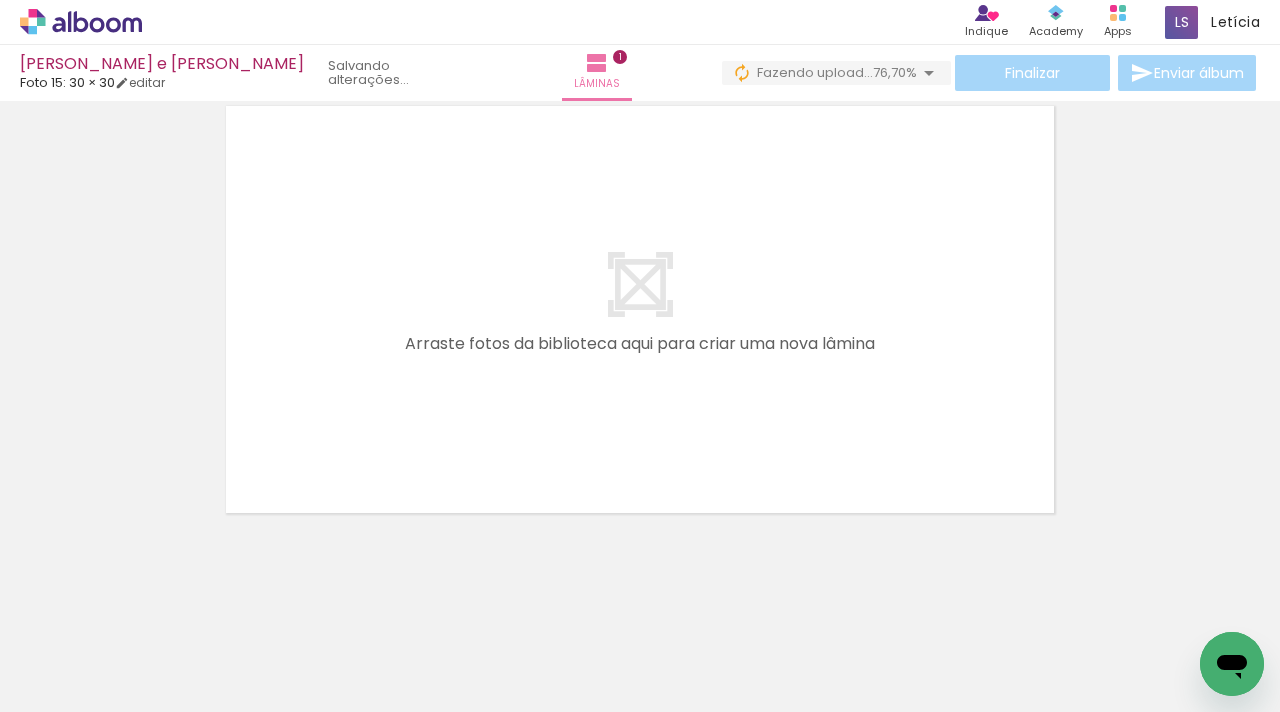 scroll, scrollTop: 530, scrollLeft: 0, axis: vertical 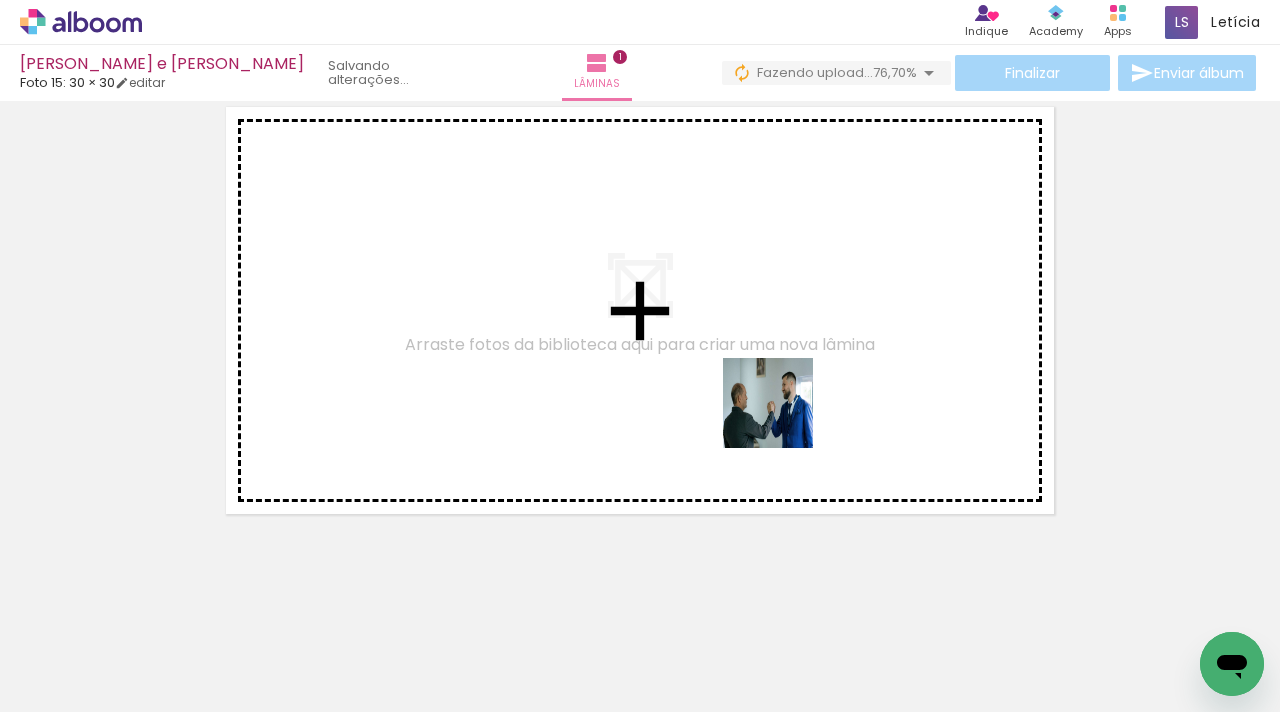 drag, startPoint x: 1069, startPoint y: 644, endPoint x: 765, endPoint y: 399, distance: 390.43692 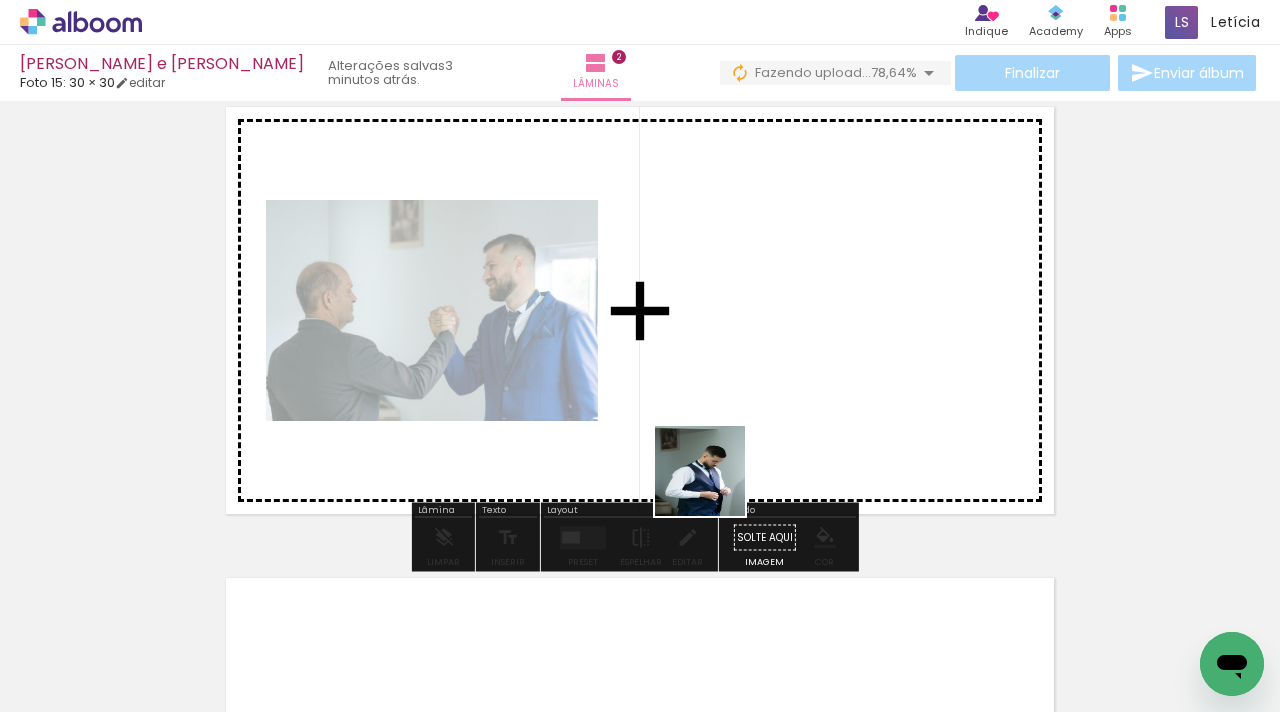 scroll, scrollTop: 496, scrollLeft: 0, axis: vertical 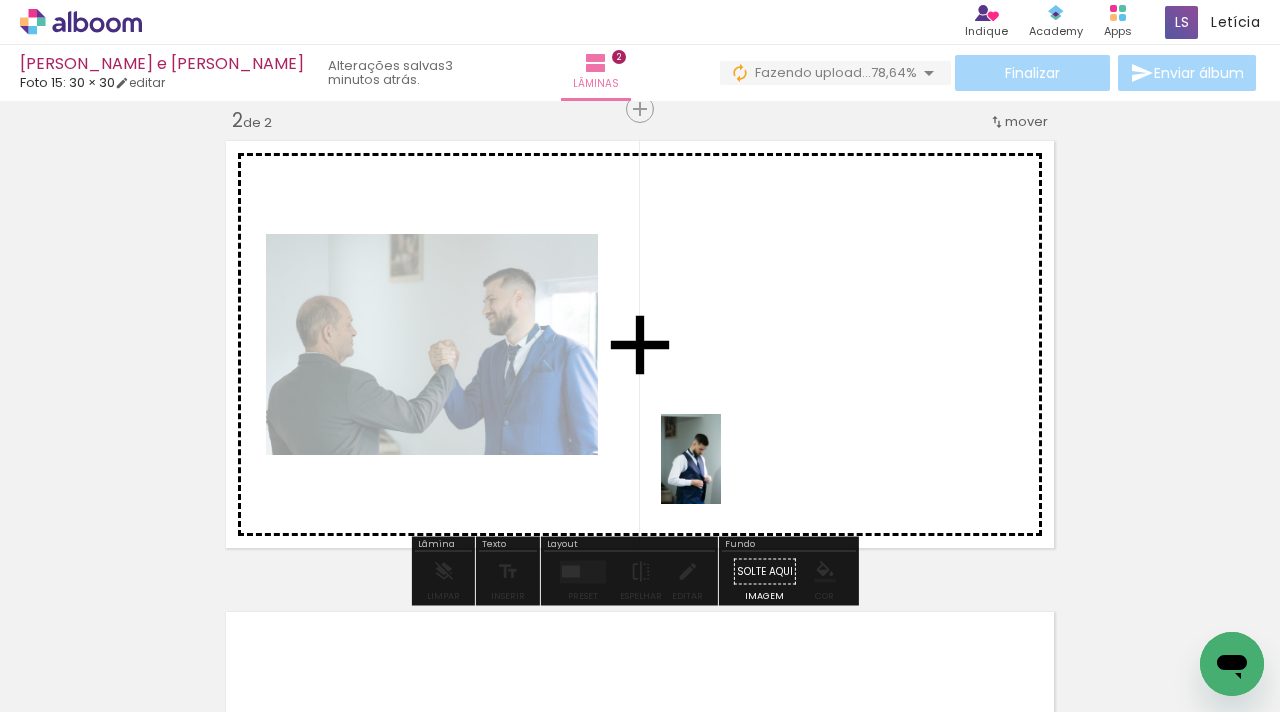 drag, startPoint x: 684, startPoint y: 530, endPoint x: 721, endPoint y: 474, distance: 67.11929 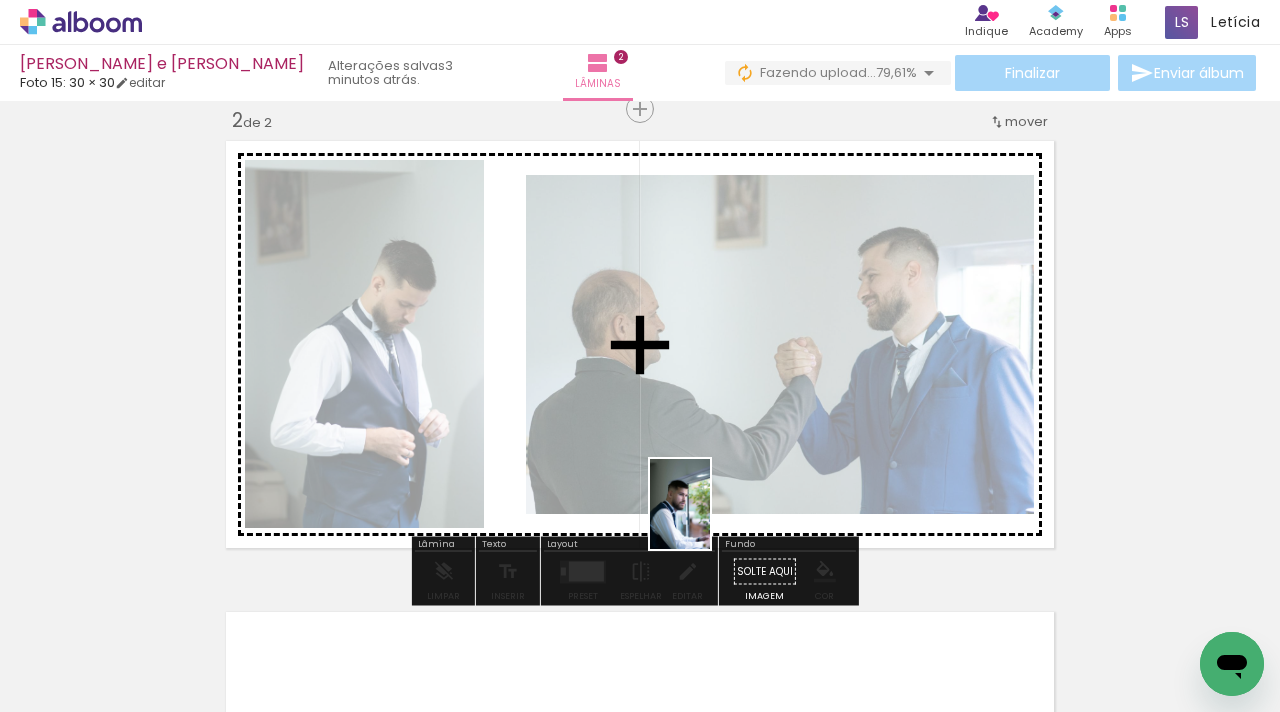 drag, startPoint x: 553, startPoint y: 645, endPoint x: 711, endPoint y: 515, distance: 204.60693 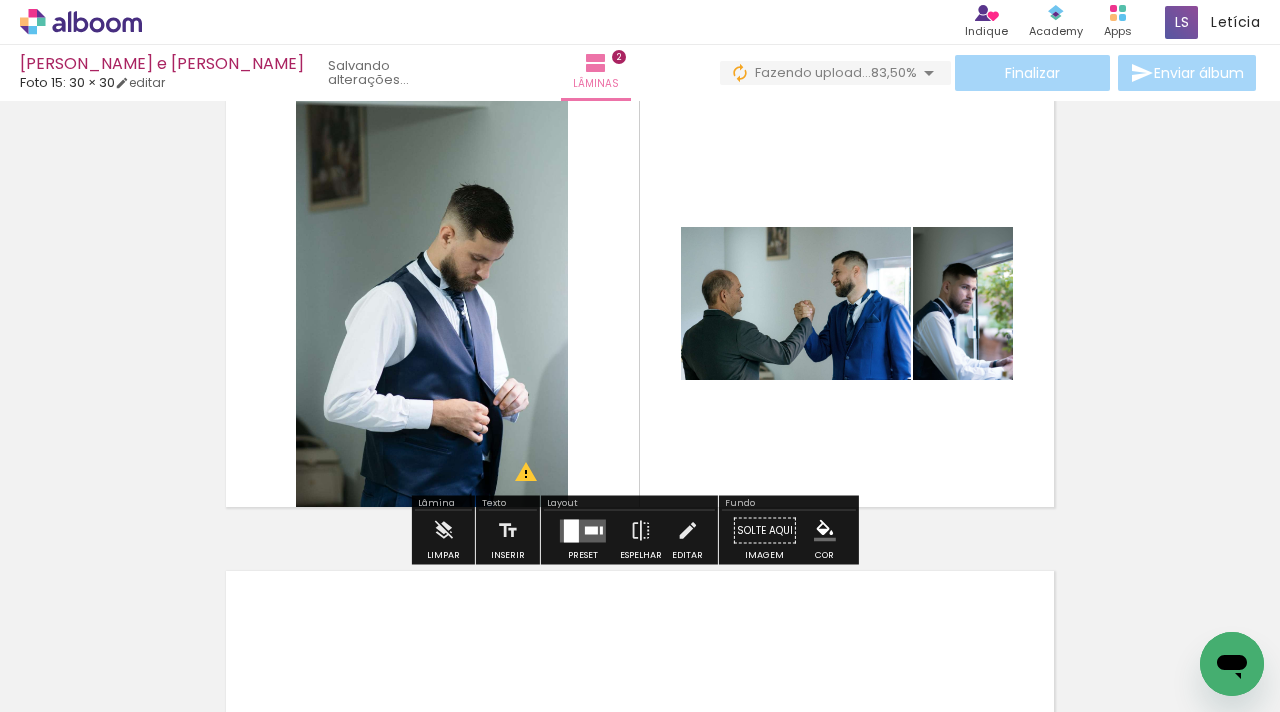 scroll, scrollTop: 832, scrollLeft: 0, axis: vertical 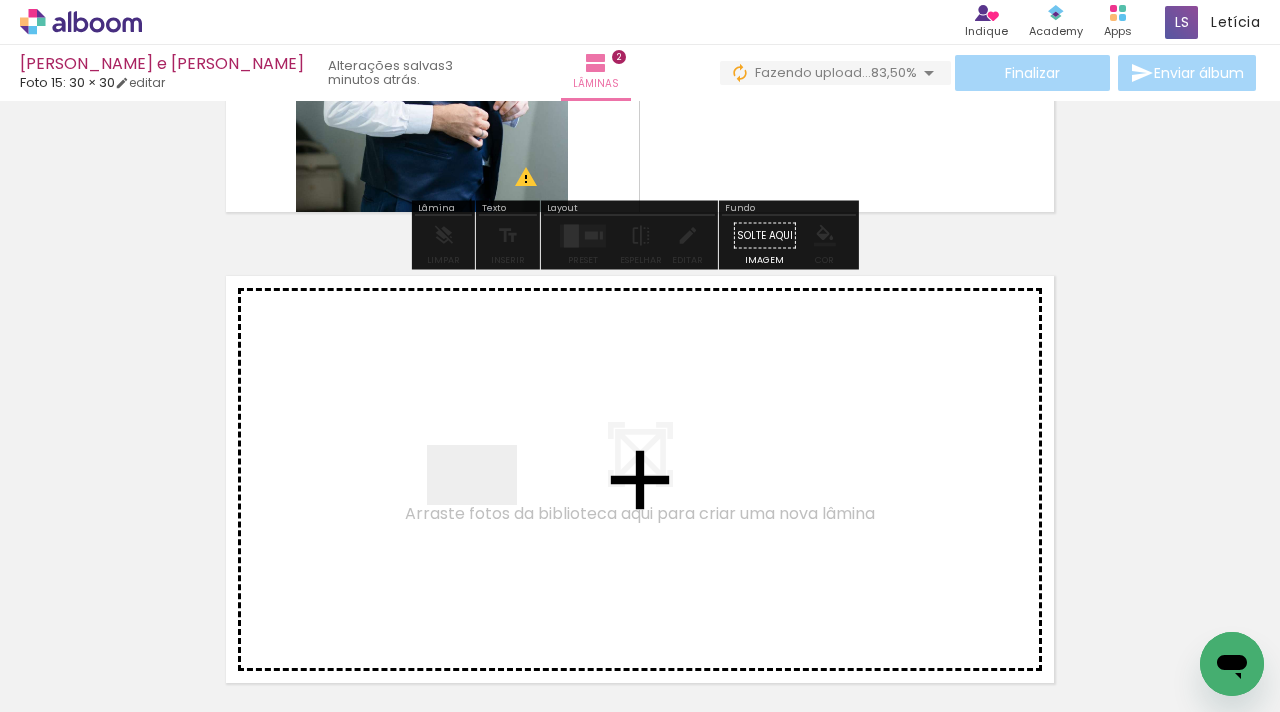 click at bounding box center (640, 356) 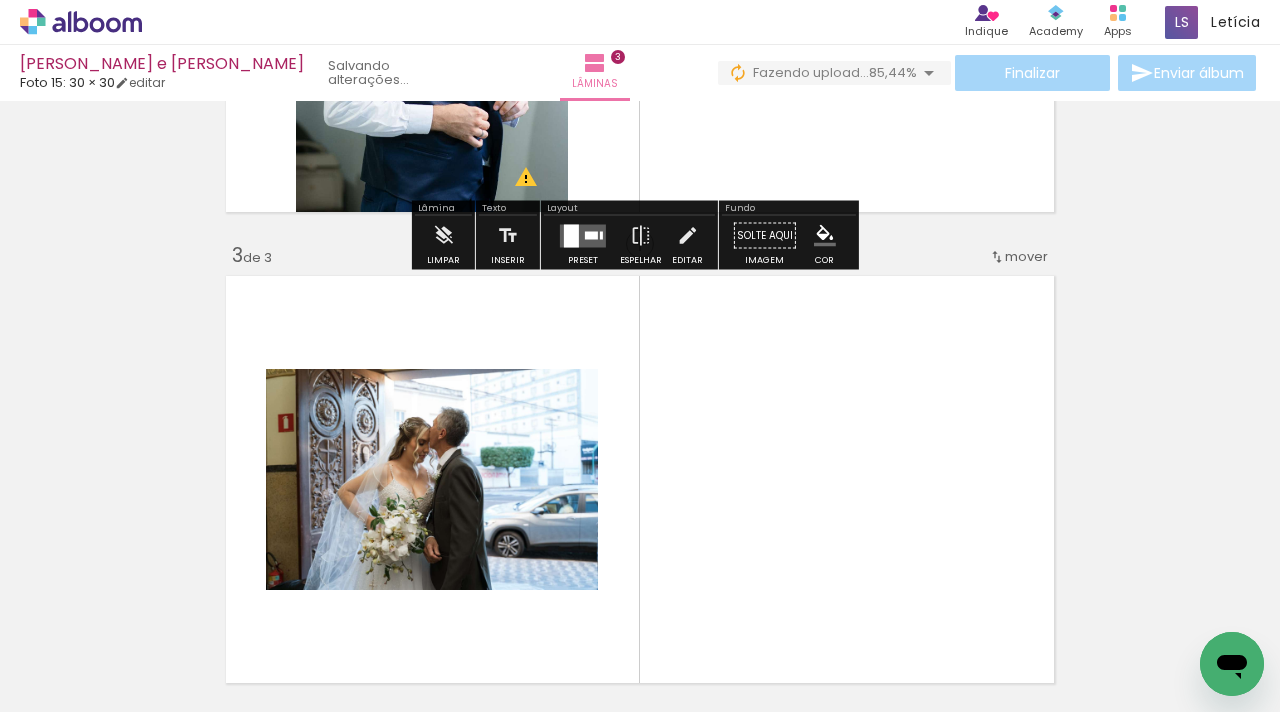 scroll, scrollTop: 967, scrollLeft: 0, axis: vertical 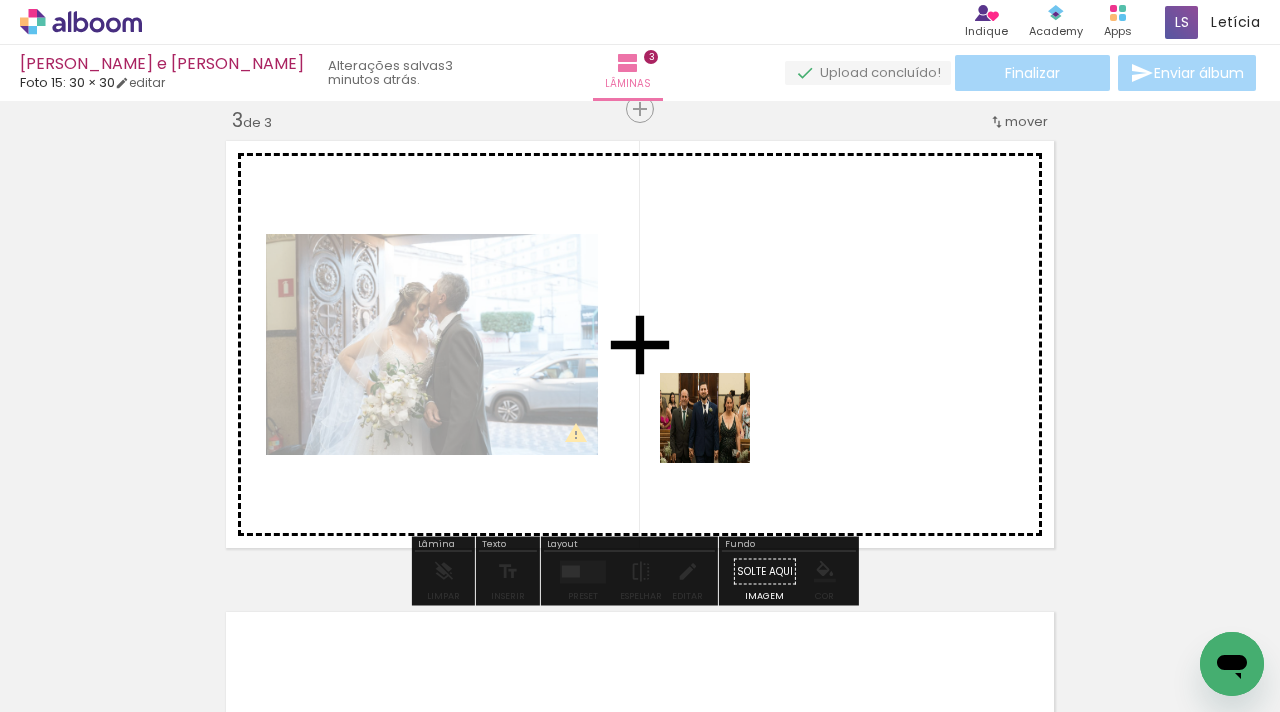 drag, startPoint x: 873, startPoint y: 659, endPoint x: 719, endPoint y: 431, distance: 275.13632 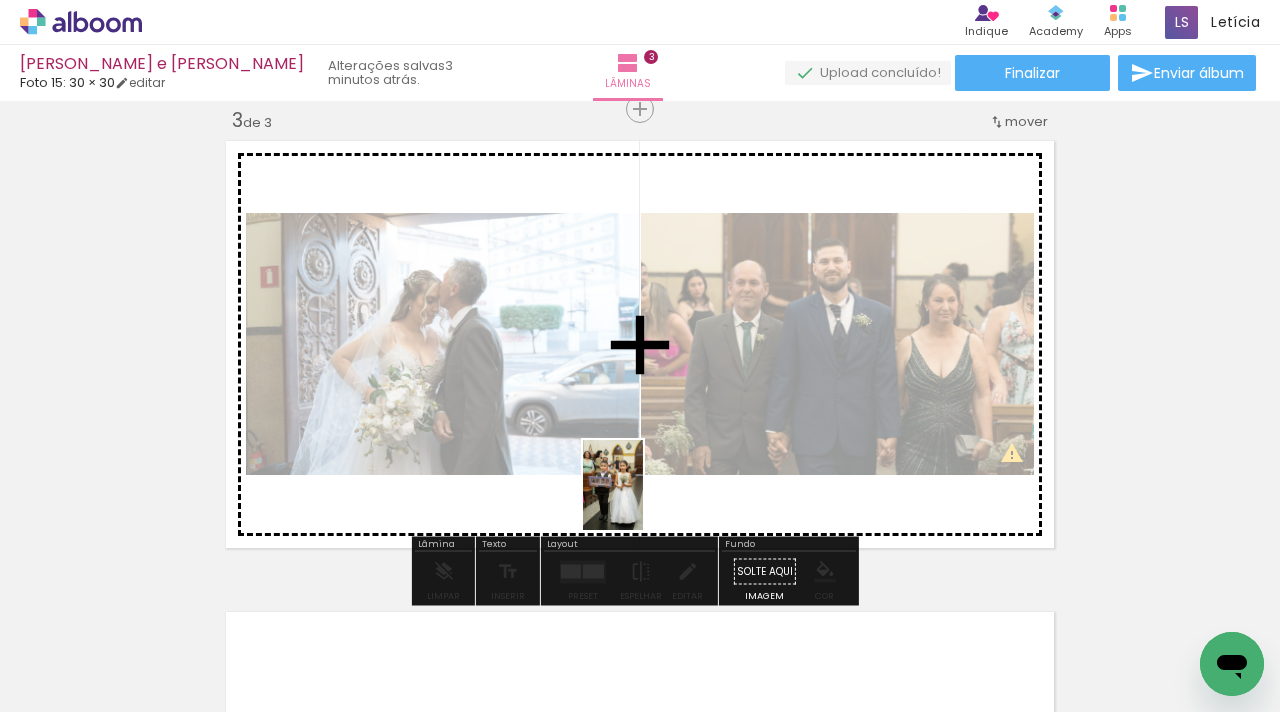 drag, startPoint x: 752, startPoint y: 646, endPoint x: 643, endPoint y: 500, distance: 182.20044 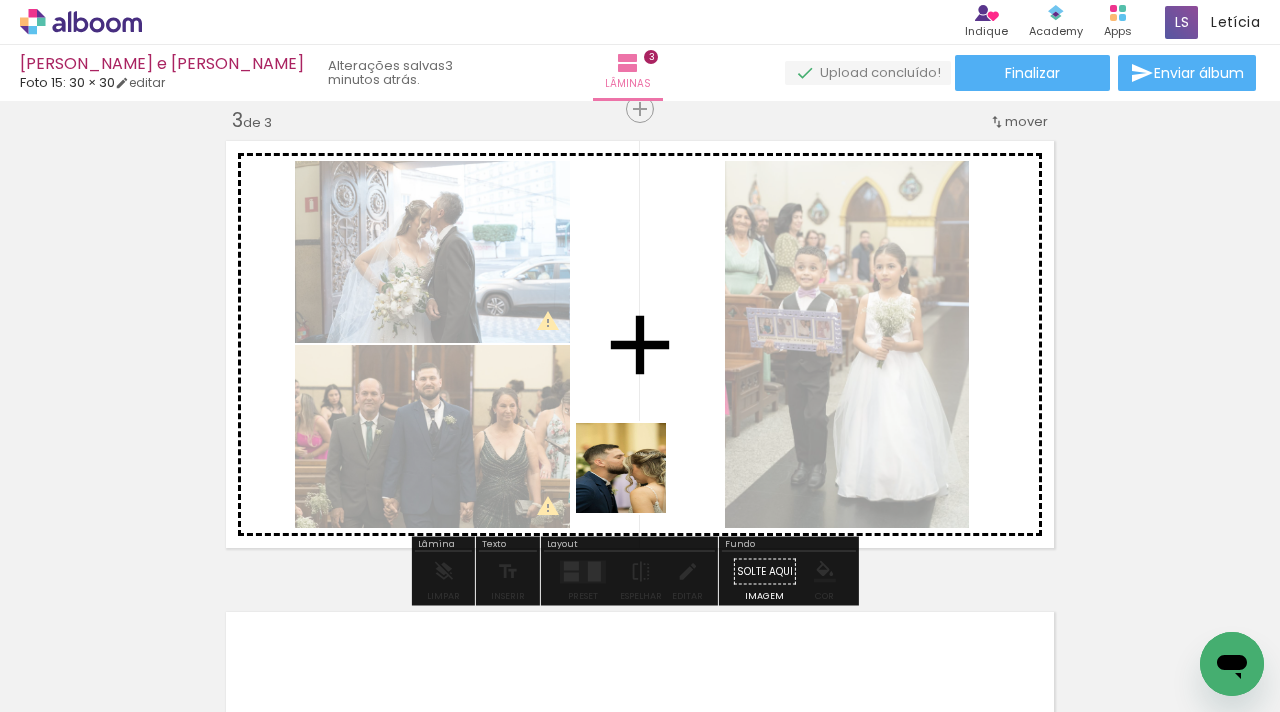 drag, startPoint x: 538, startPoint y: 640, endPoint x: 643, endPoint y: 470, distance: 199.81241 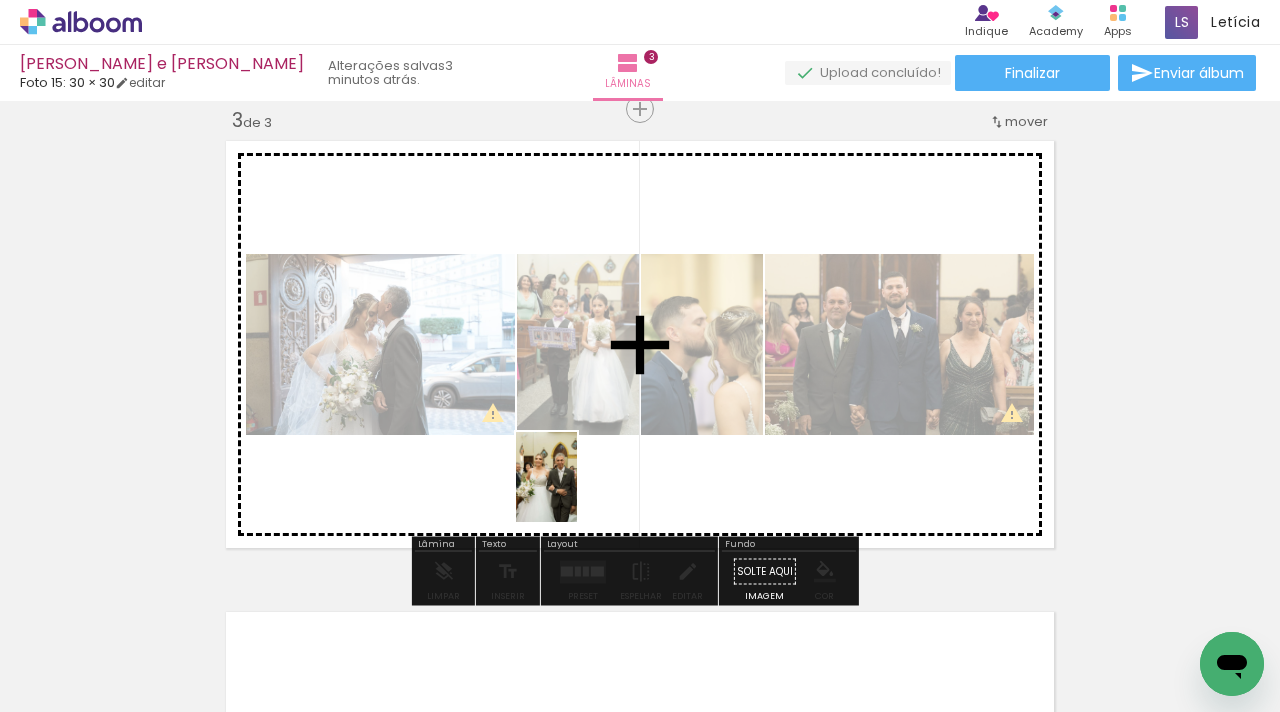 drag, startPoint x: 420, startPoint y: 647, endPoint x: 576, endPoint y: 492, distance: 219.91135 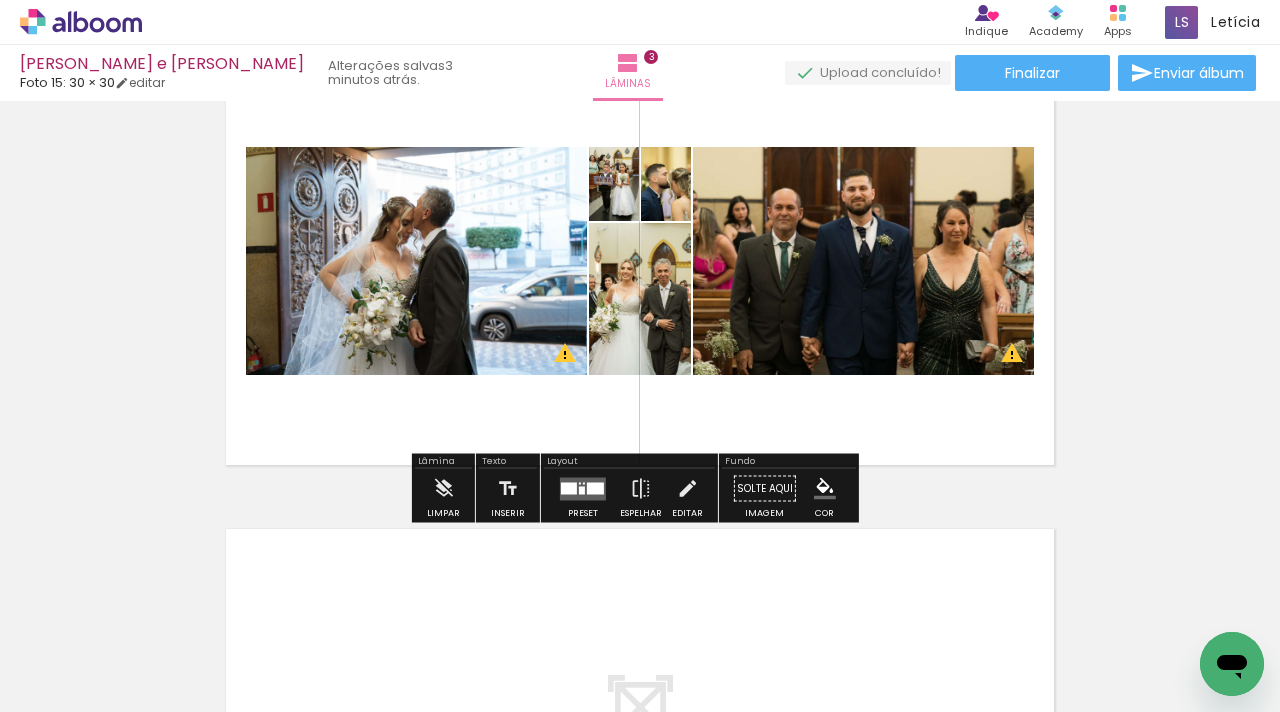 scroll, scrollTop: 1118, scrollLeft: 0, axis: vertical 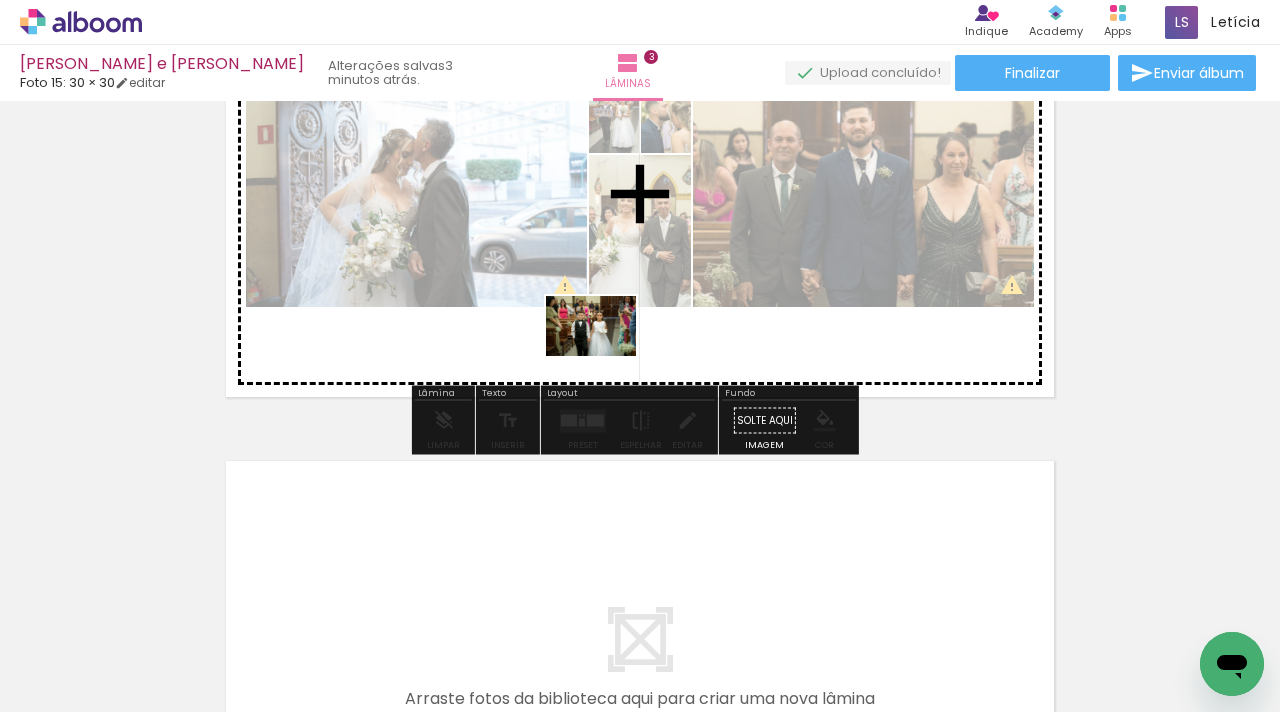 drag, startPoint x: 326, startPoint y: 642, endPoint x: 447, endPoint y: 417, distance: 255.4721 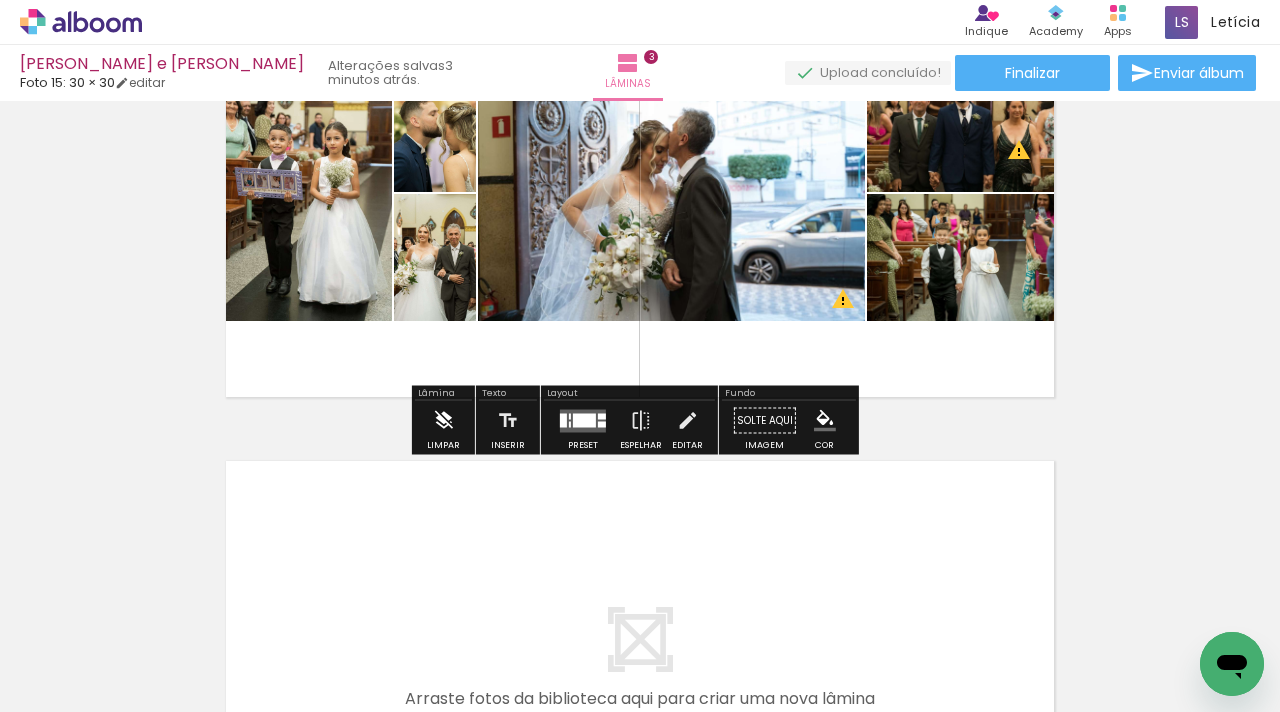 scroll, scrollTop: 1271, scrollLeft: 0, axis: vertical 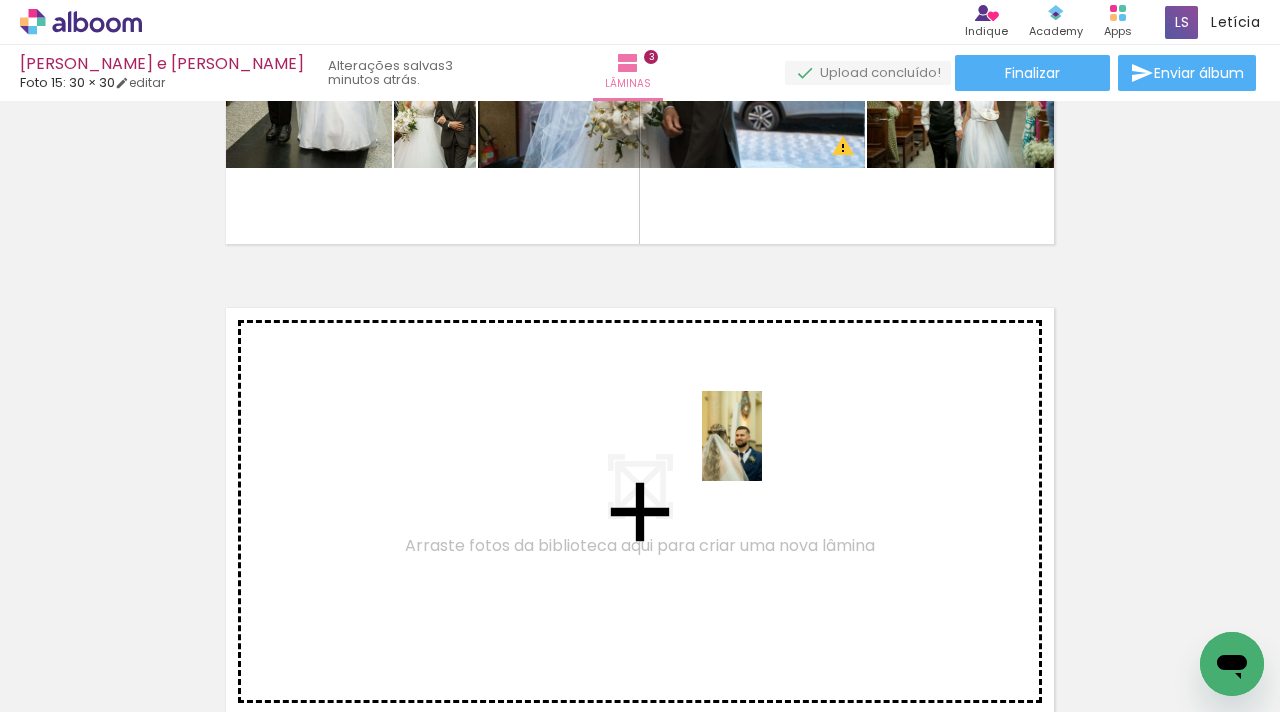 drag, startPoint x: 999, startPoint y: 600, endPoint x: 762, endPoint y: 451, distance: 279.9464 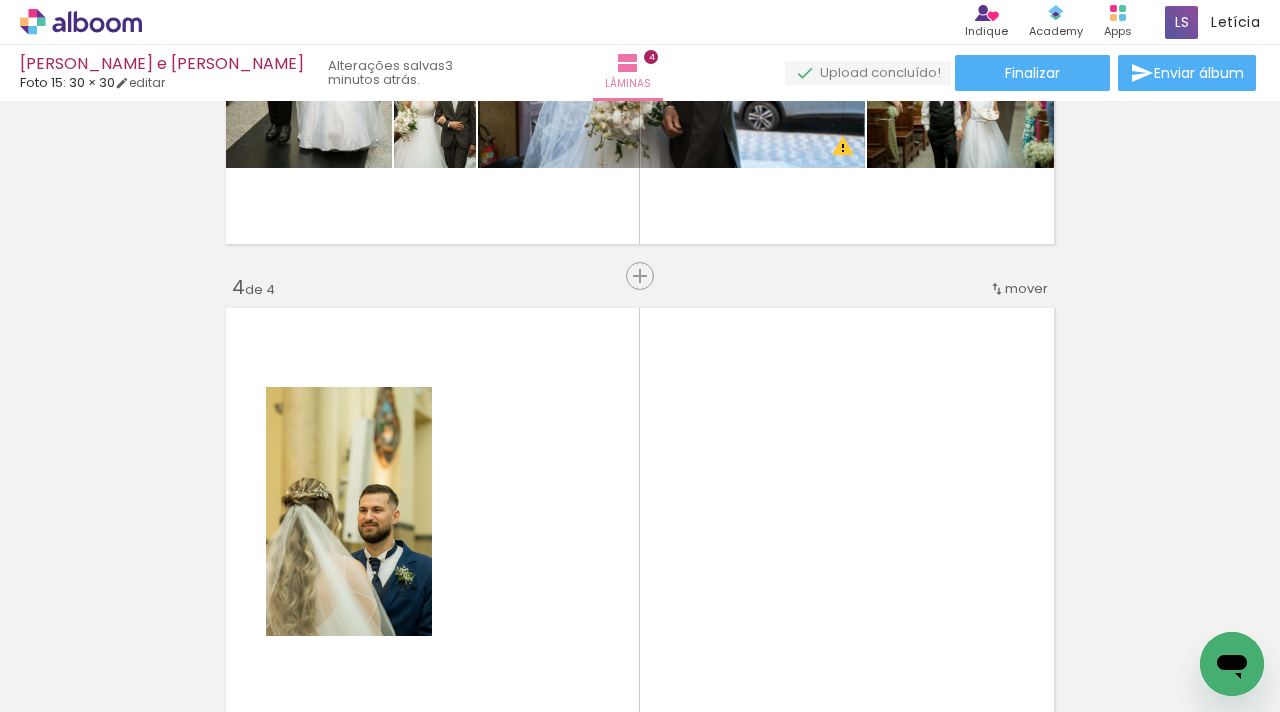 scroll, scrollTop: 1438, scrollLeft: 0, axis: vertical 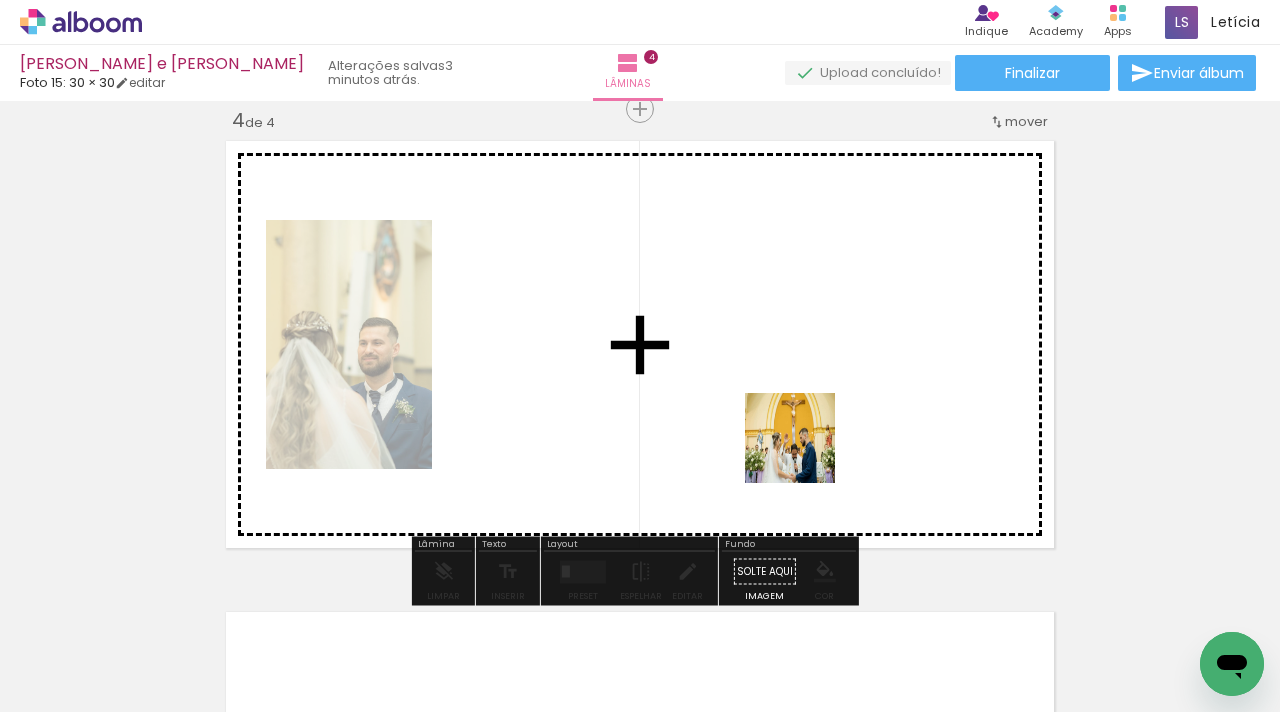 drag, startPoint x: 956, startPoint y: 638, endPoint x: 798, endPoint y: 443, distance: 250.97609 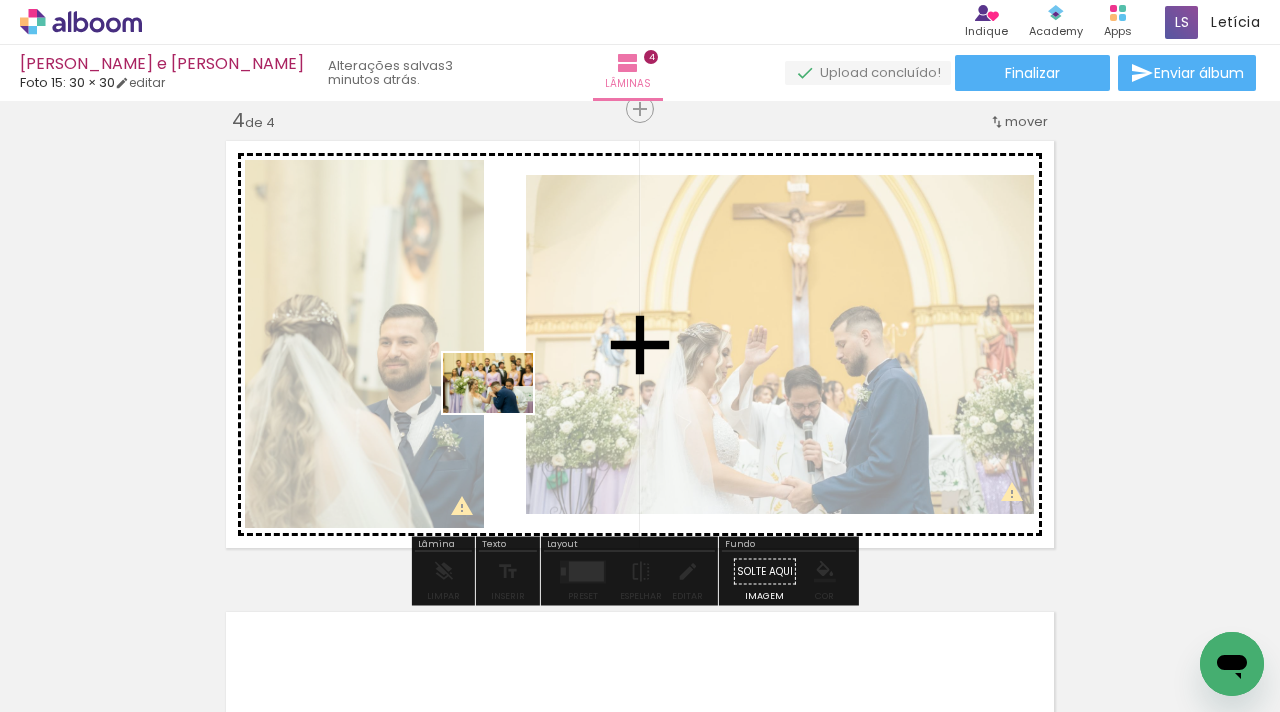 drag, startPoint x: 858, startPoint y: 665, endPoint x: 503, endPoint y: 413, distance: 435.34927 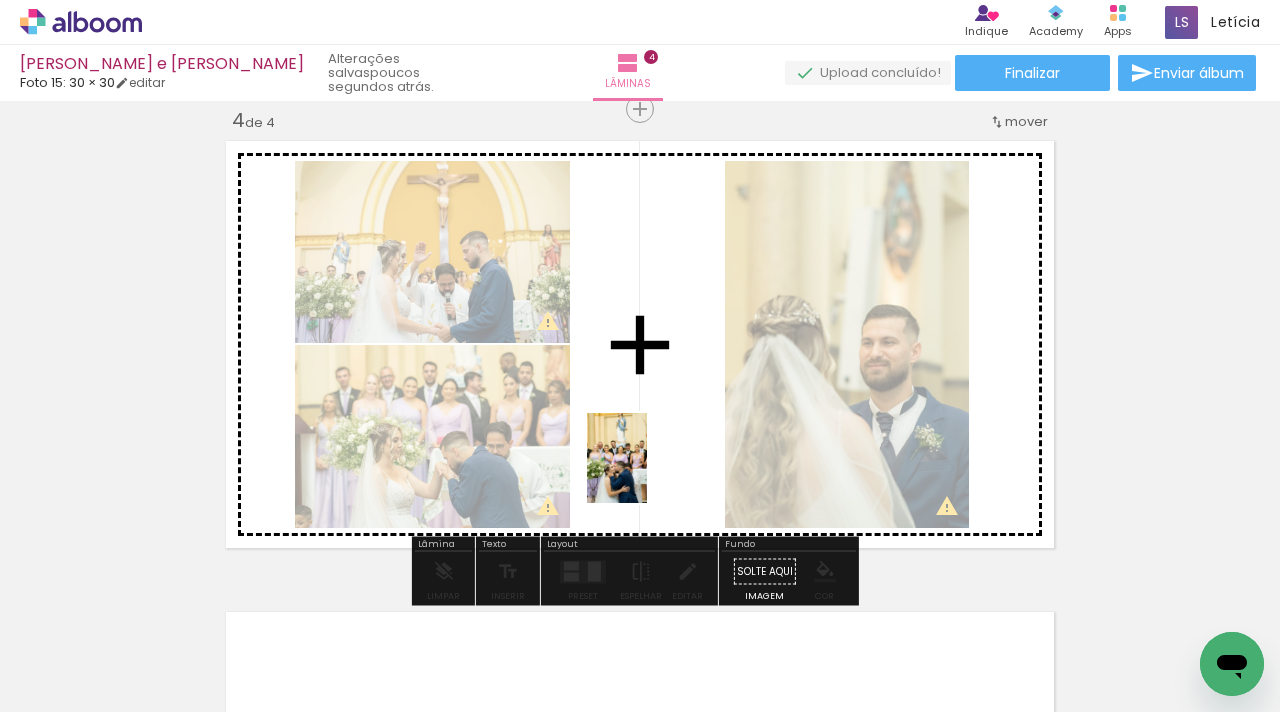 drag, startPoint x: 528, startPoint y: 659, endPoint x: 627, endPoint y: 482, distance: 202.80533 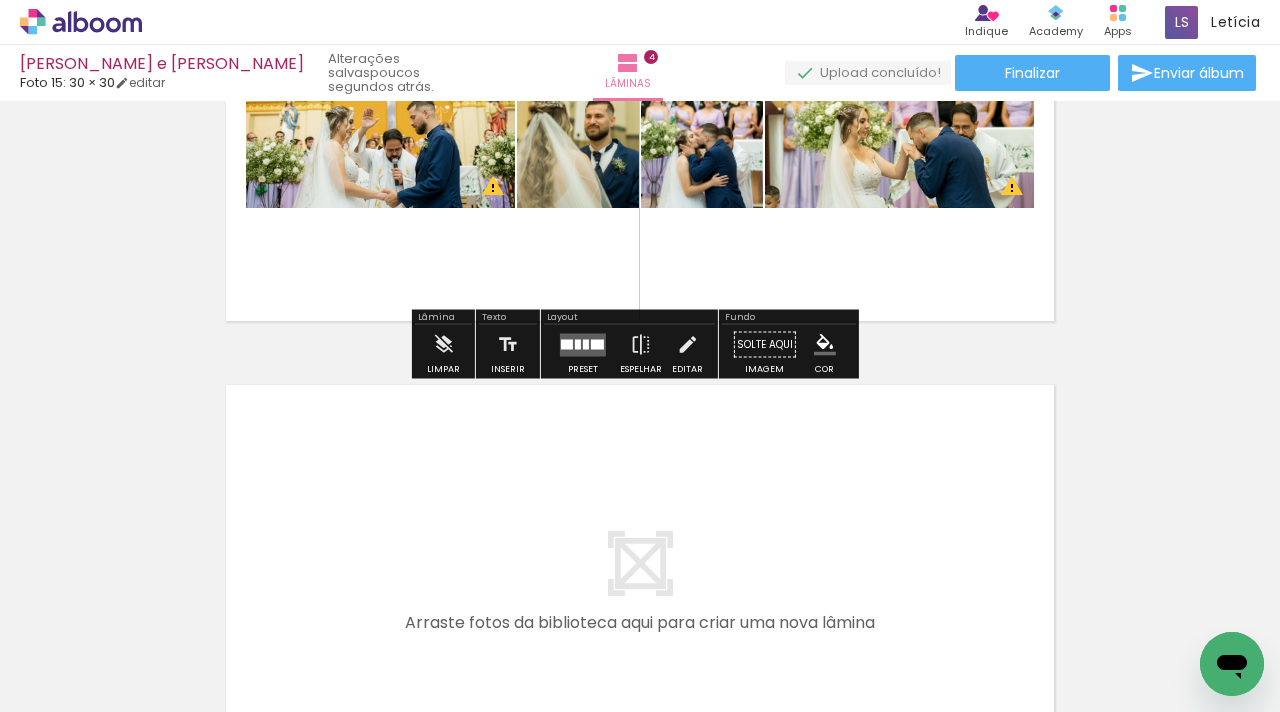 scroll, scrollTop: 1765, scrollLeft: 0, axis: vertical 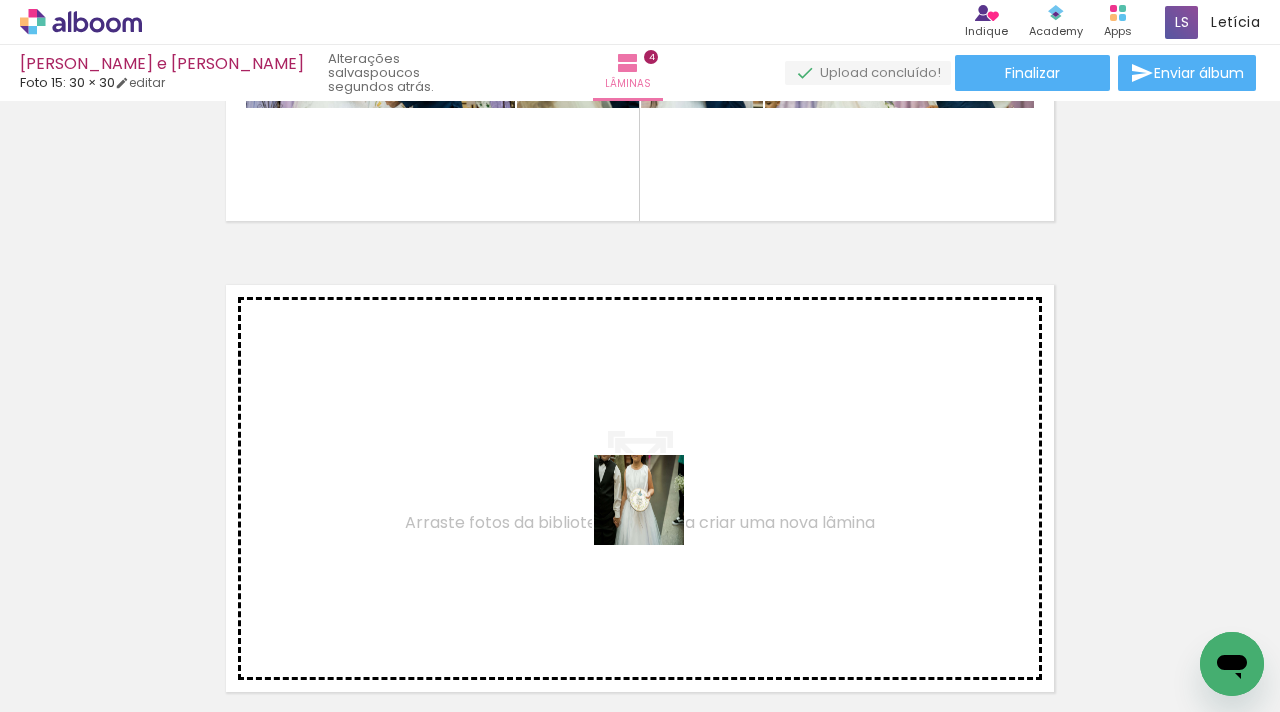 drag, startPoint x: 759, startPoint y: 643, endPoint x: 636, endPoint y: 484, distance: 201.02238 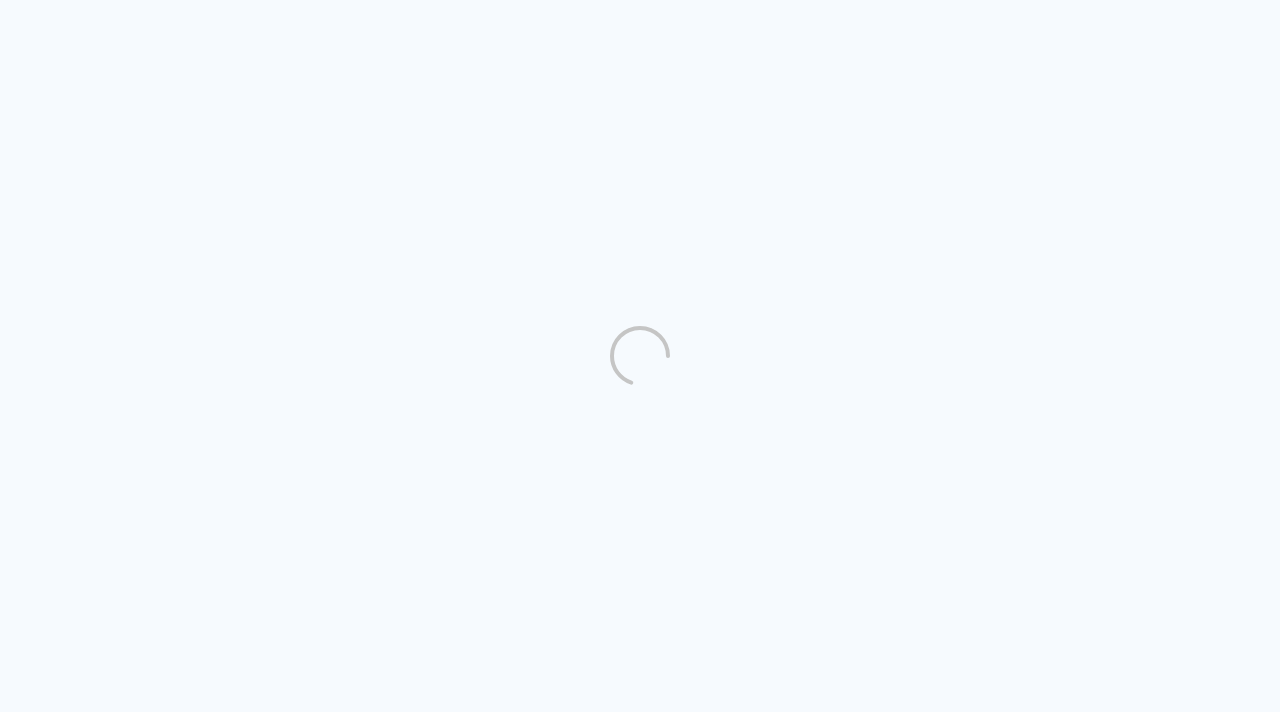 scroll, scrollTop: 0, scrollLeft: 0, axis: both 